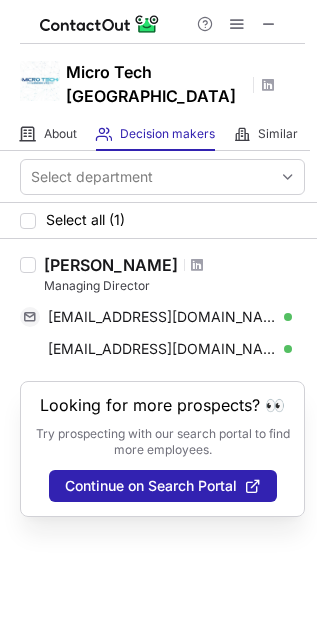 scroll, scrollTop: 0, scrollLeft: 0, axis: both 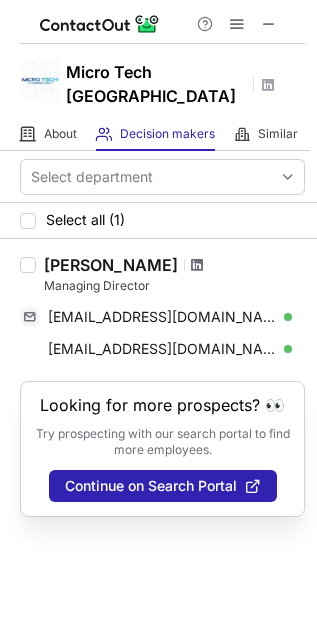 click at bounding box center [197, 265] 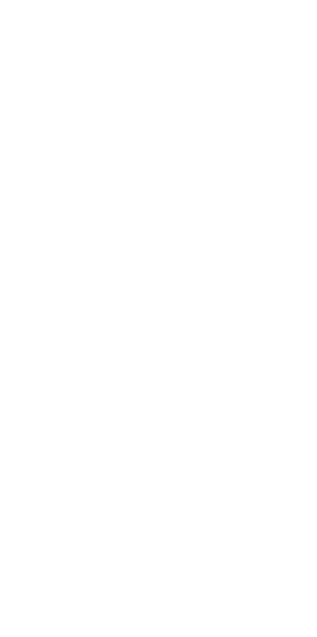 scroll, scrollTop: 0, scrollLeft: 0, axis: both 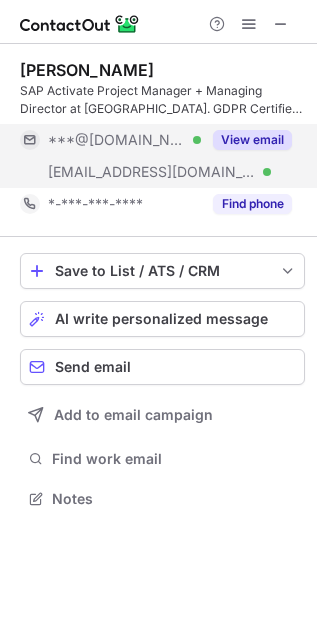 click on "View email" at bounding box center (252, 140) 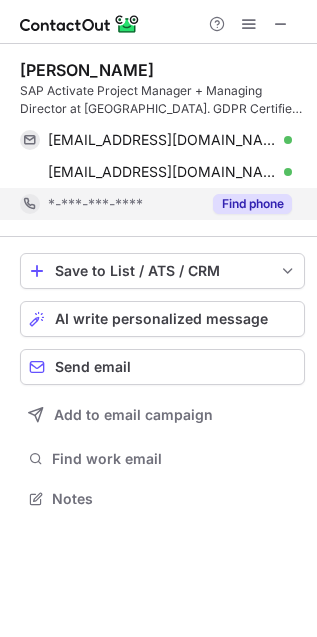 click on "Find phone" at bounding box center [252, 204] 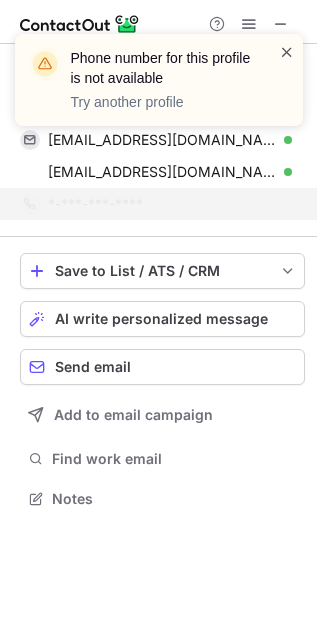 click at bounding box center (287, 52) 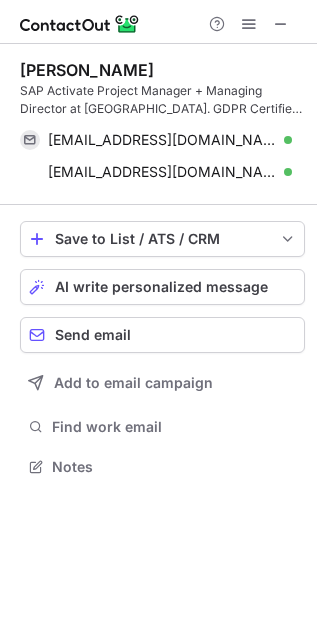 scroll, scrollTop: 452, scrollLeft: 317, axis: both 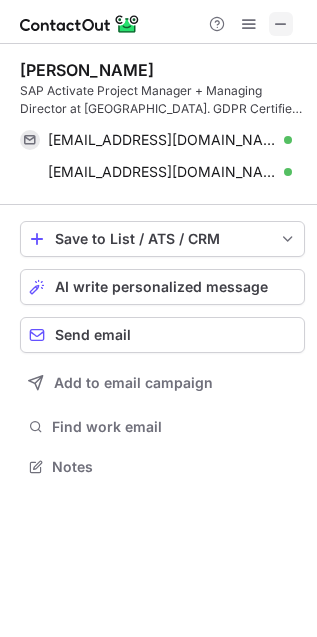 click at bounding box center [281, 24] 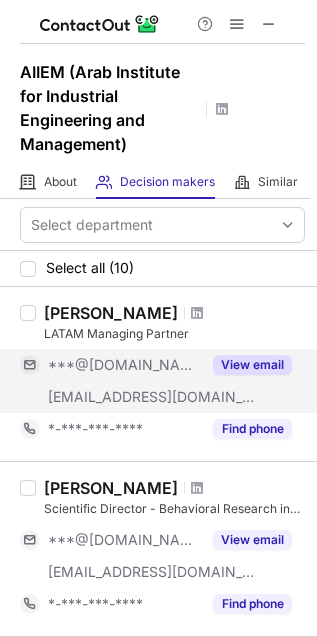 scroll, scrollTop: 0, scrollLeft: 0, axis: both 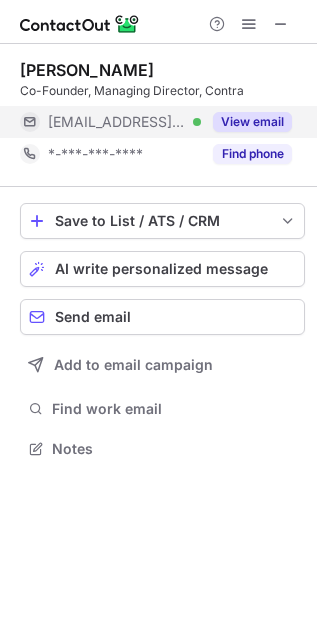 click on "View email" at bounding box center (252, 122) 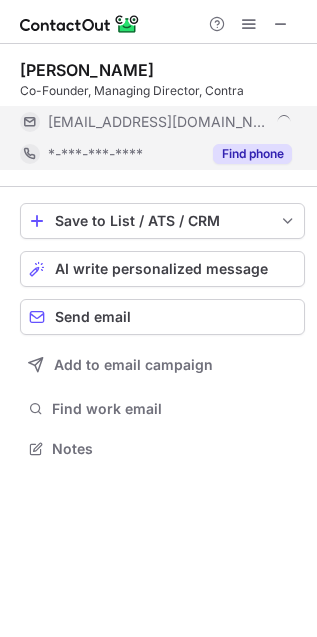 click on "Find phone" at bounding box center [252, 154] 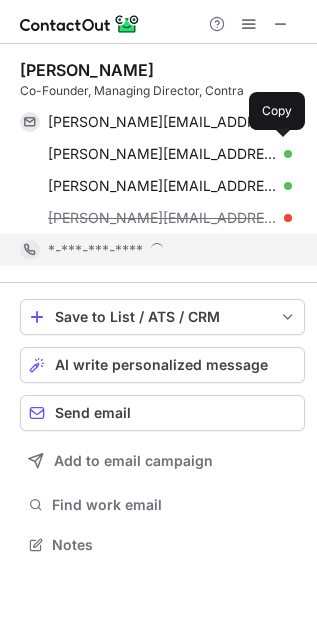 scroll, scrollTop: 10, scrollLeft: 10, axis: both 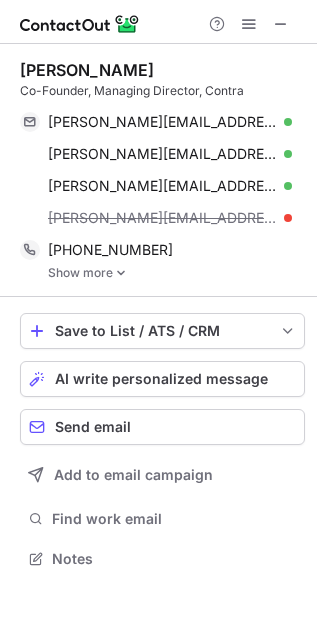 click at bounding box center [121, 273] 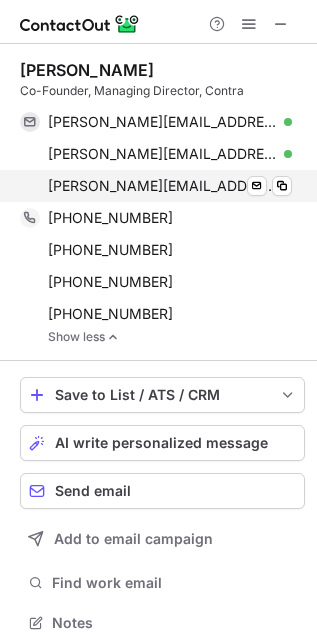 scroll, scrollTop: 608, scrollLeft: 303, axis: both 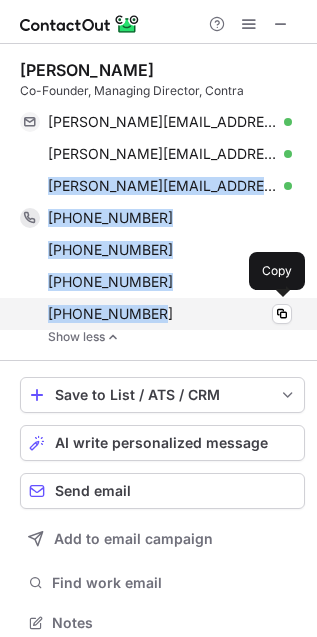 drag, startPoint x: 20, startPoint y: 178, endPoint x: 187, endPoint y: 308, distance: 211.63412 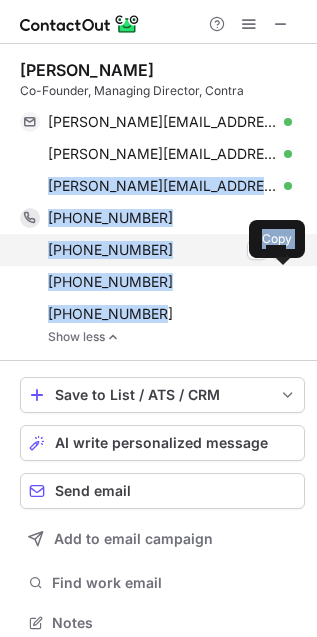 copy on "roberto@contra.agency Verified Send email Copy +442074951685 Copy +447734682239 Copy WhatsApp +442086928882 Copy +442077392277" 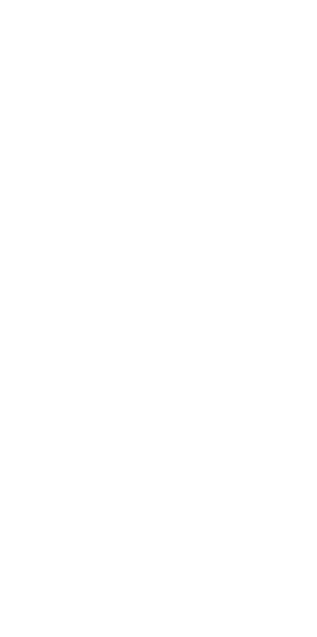 scroll, scrollTop: 0, scrollLeft: 0, axis: both 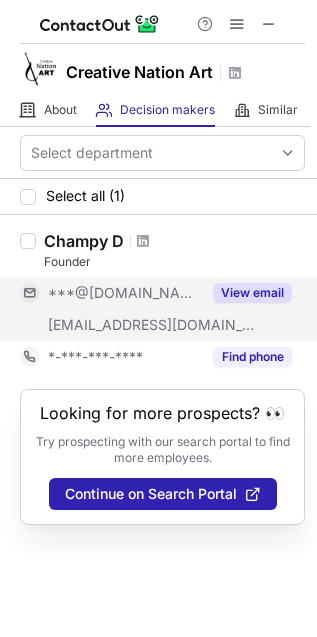 click on "View email" at bounding box center (252, 293) 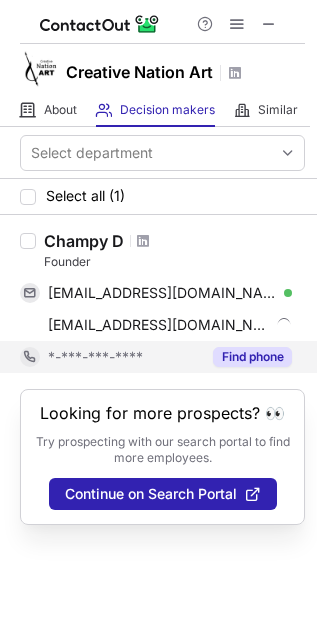 click on "Find phone" at bounding box center (252, 357) 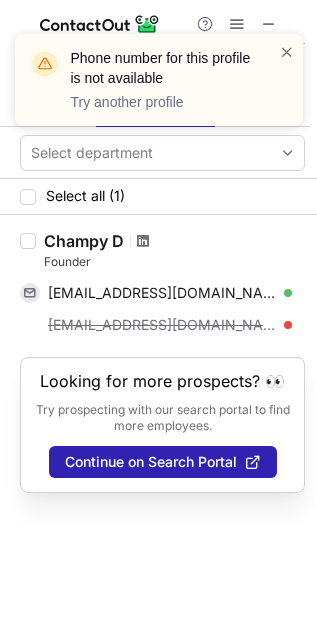 click at bounding box center (143, 241) 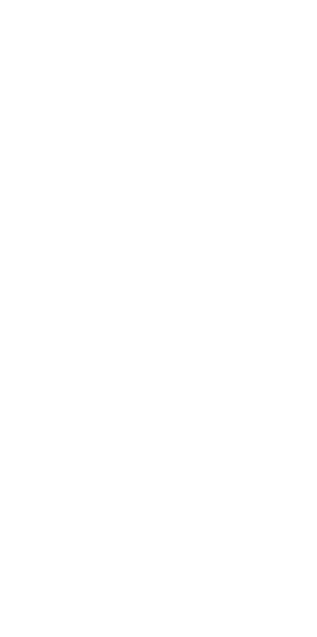 scroll, scrollTop: 0, scrollLeft: 0, axis: both 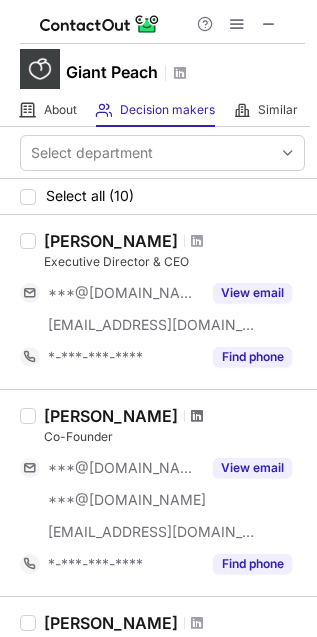 click at bounding box center (197, 416) 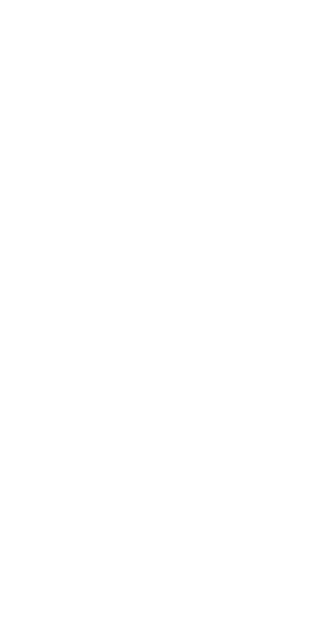 scroll, scrollTop: 0, scrollLeft: 0, axis: both 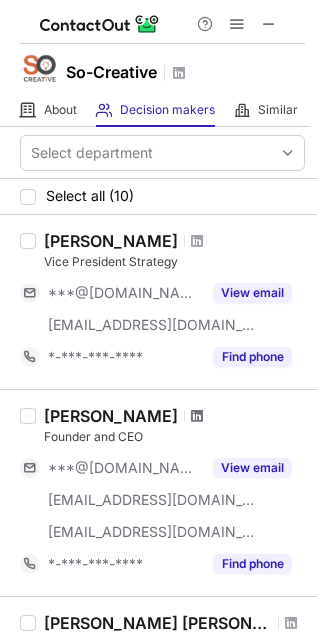 click at bounding box center (197, 416) 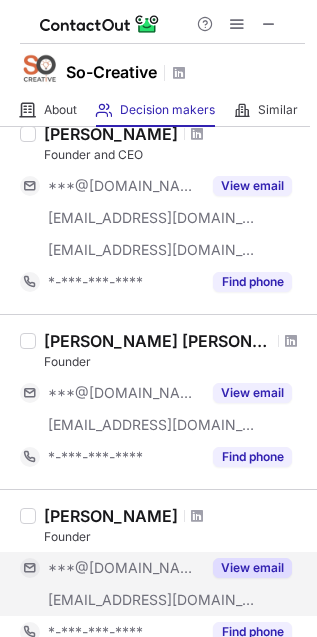 scroll, scrollTop: 500, scrollLeft: 0, axis: vertical 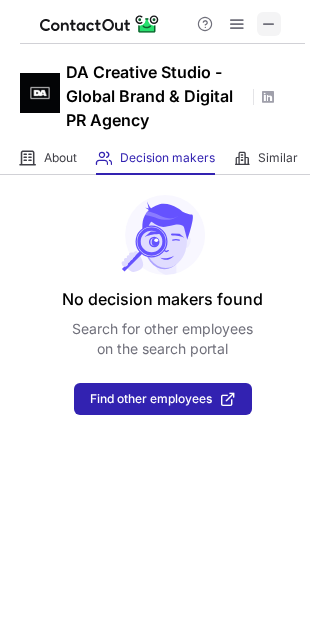 click at bounding box center (269, 24) 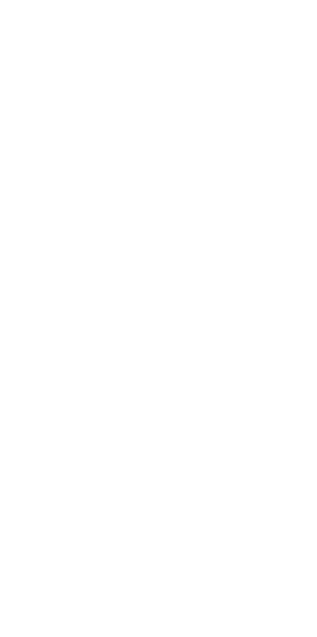 scroll, scrollTop: 0, scrollLeft: 0, axis: both 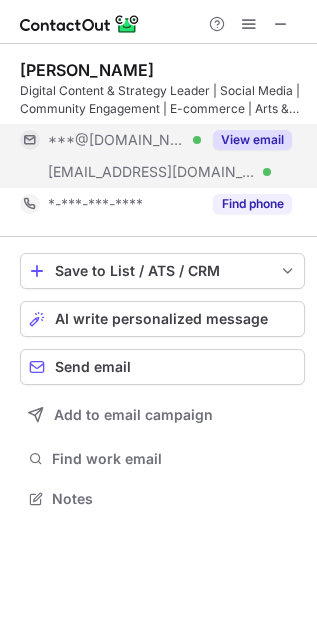click on "View email" at bounding box center (252, 140) 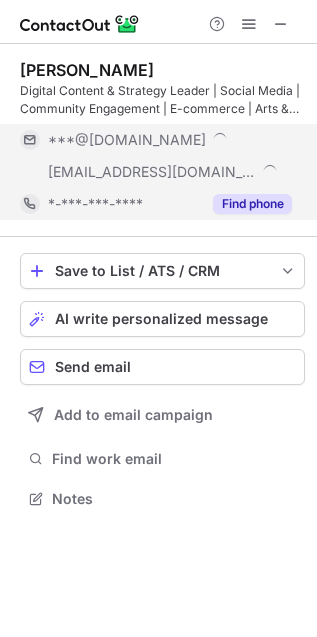 scroll, scrollTop: 10, scrollLeft: 10, axis: both 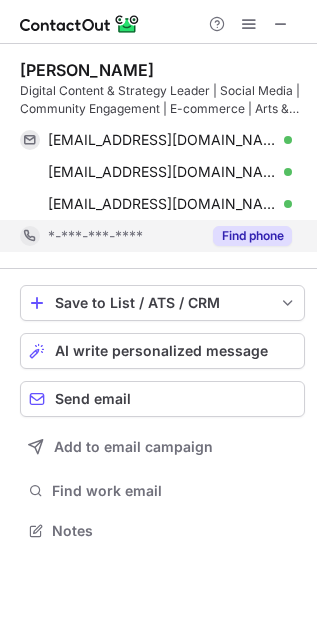 click on "Find phone" at bounding box center [252, 236] 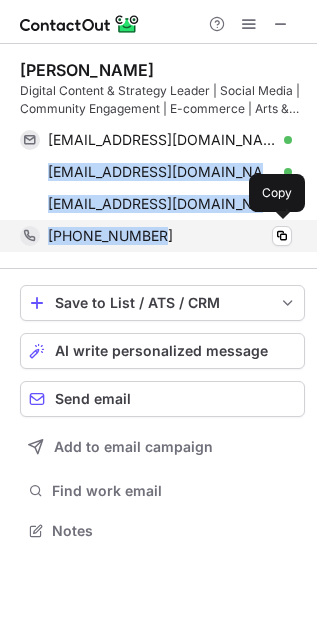 drag, startPoint x: 7, startPoint y: 185, endPoint x: 173, endPoint y: 250, distance: 178.27226 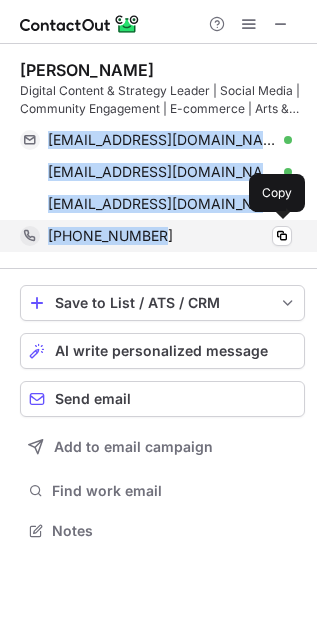 drag, startPoint x: 45, startPoint y: 127, endPoint x: 181, endPoint y: 226, distance: 168.21712 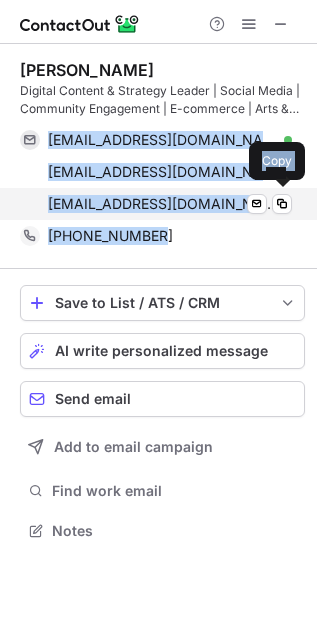 copy on "giantpeachdotcom@gmail.com Verified Send email Copy girlabout@gmail.com Verified Send email Copy sales@thegiantpeach.com Verified Send email Copy +186638472713" 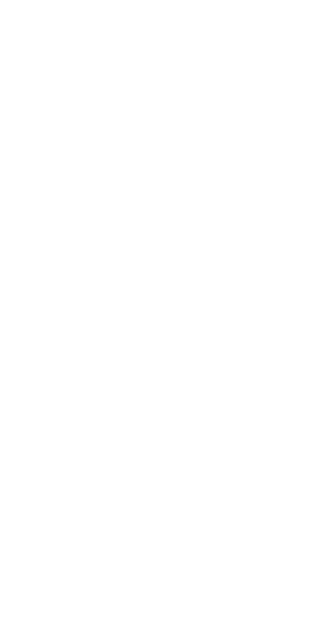 scroll, scrollTop: 0, scrollLeft: 0, axis: both 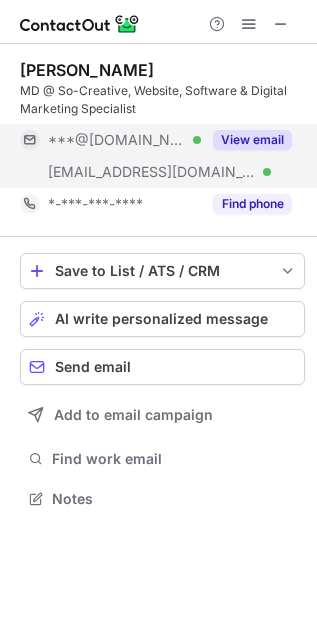 click on "View email" at bounding box center [252, 140] 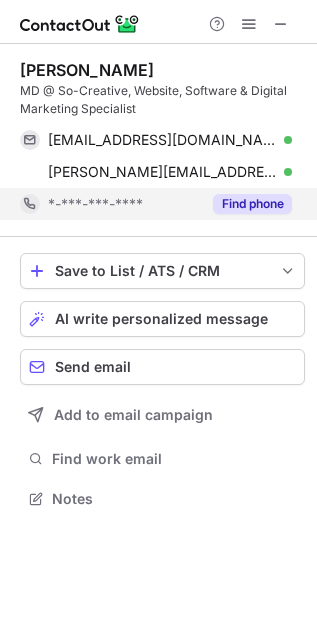 click on "Find phone" at bounding box center (252, 204) 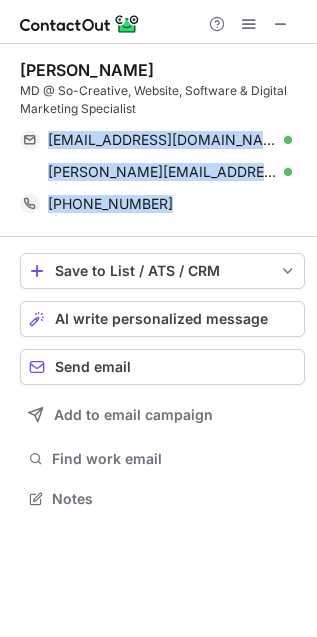 drag, startPoint x: 20, startPoint y: 150, endPoint x: 176, endPoint y: 227, distance: 173.96838 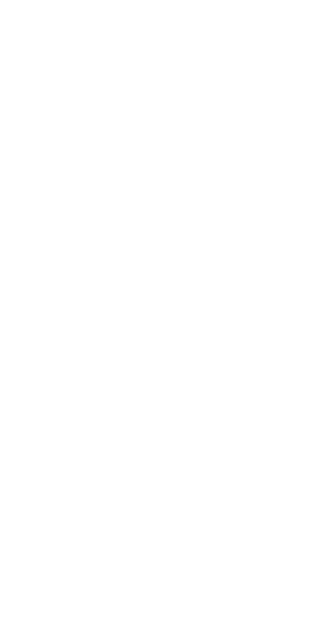 scroll, scrollTop: 0, scrollLeft: 0, axis: both 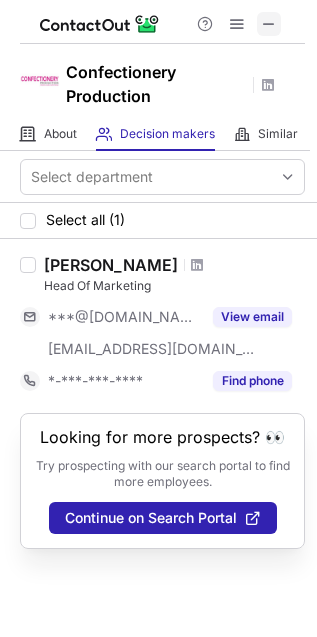 click at bounding box center [269, 24] 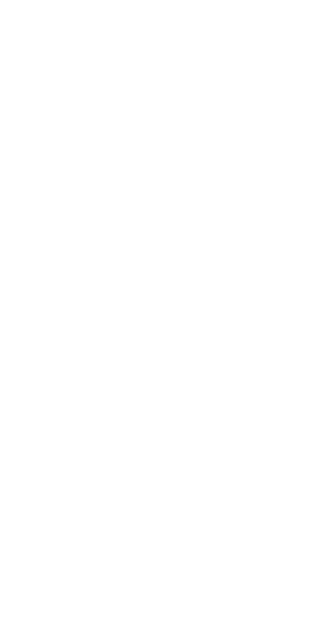 scroll, scrollTop: 0, scrollLeft: 0, axis: both 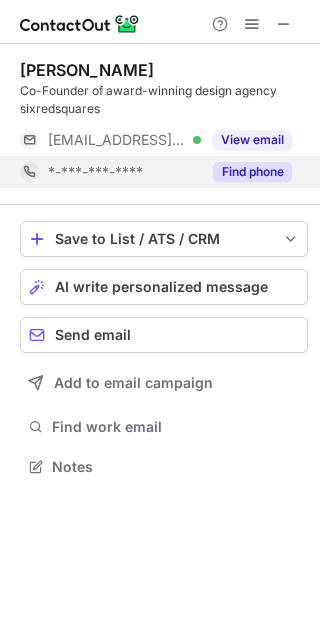 click on "Find phone" at bounding box center [252, 172] 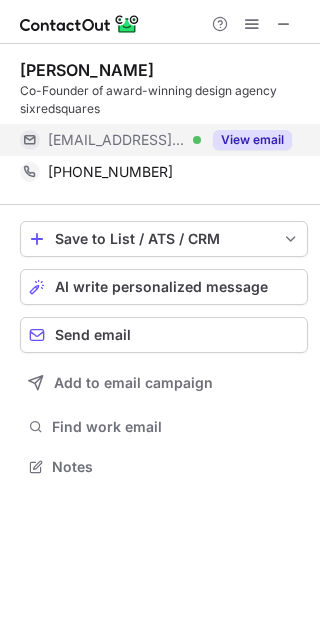 click on "View email" at bounding box center [252, 140] 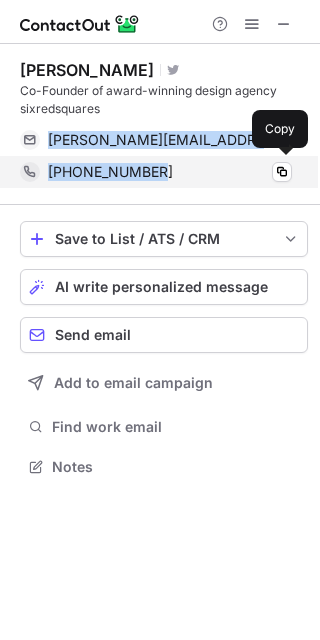 drag, startPoint x: 36, startPoint y: 127, endPoint x: 162, endPoint y: 177, distance: 135.5581 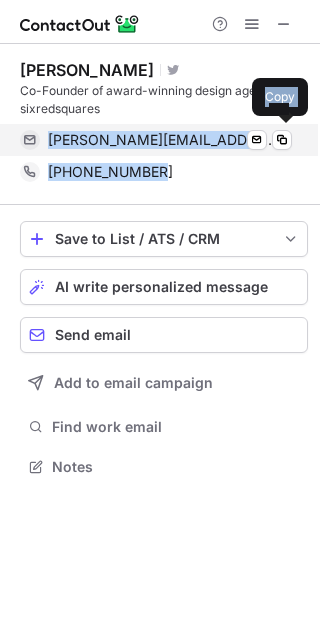click on "owen@6rs.co.uk" at bounding box center [162, 140] 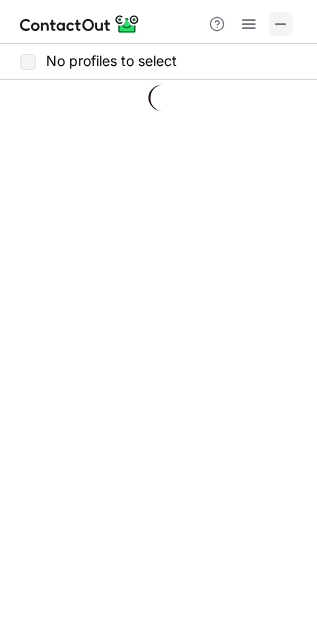 scroll, scrollTop: 0, scrollLeft: 0, axis: both 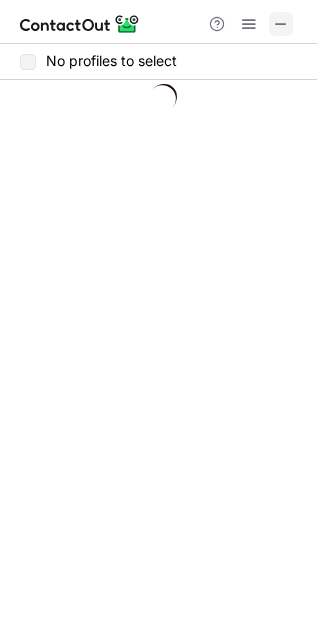 type 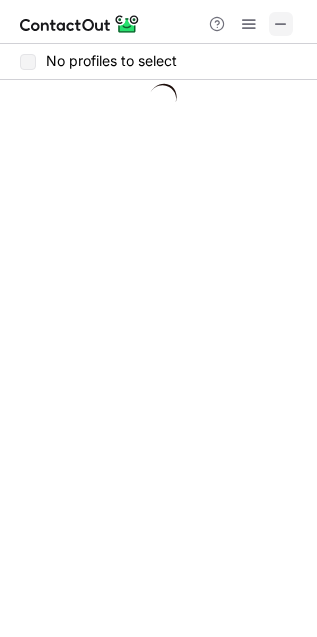 click at bounding box center (281, 24) 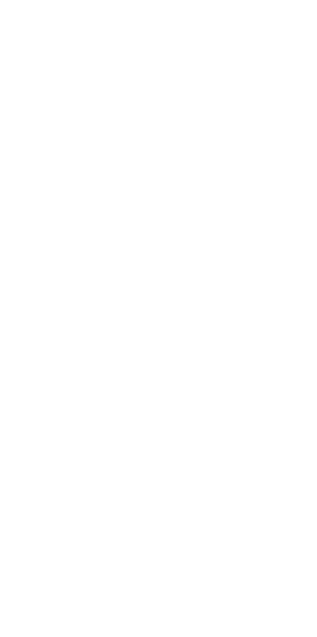 scroll, scrollTop: 0, scrollLeft: 0, axis: both 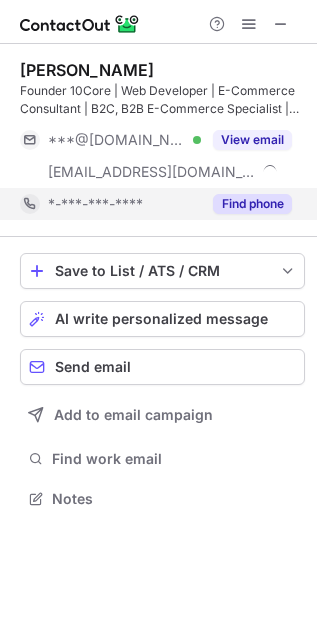click on "Find phone" at bounding box center [252, 204] 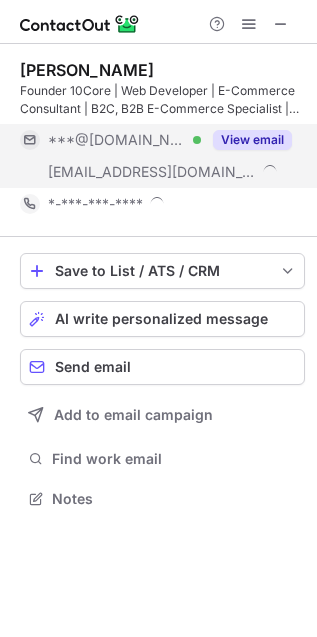 click on "View email" at bounding box center (252, 140) 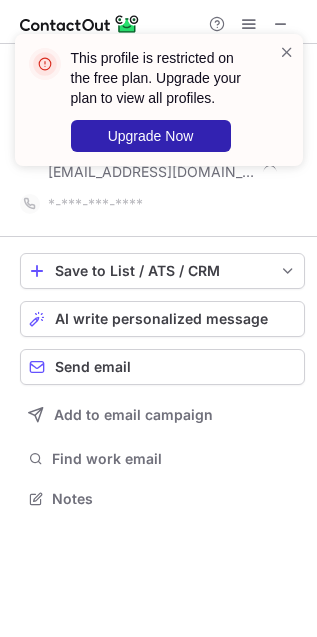 click on "This profile is restricted on the free plan. Upgrade your plan to view all profiles. Upgrade Now" at bounding box center (159, 100) 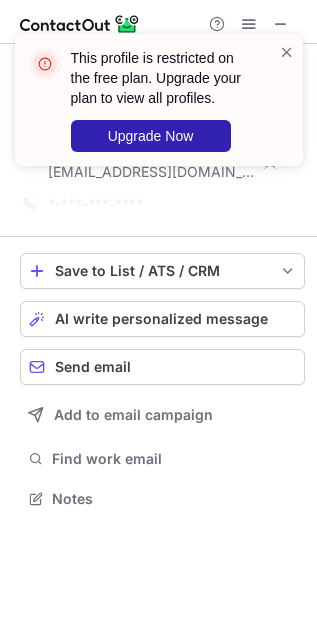 drag, startPoint x: 278, startPoint y: 7, endPoint x: 278, endPoint y: 25, distance: 18 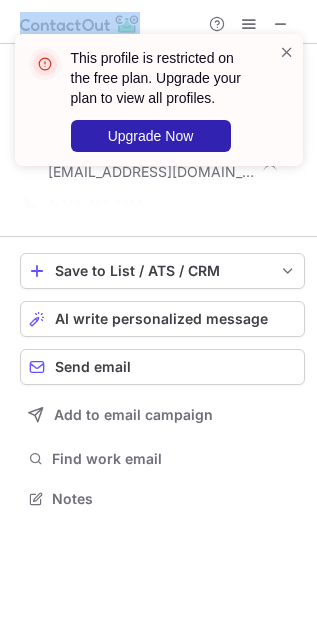 click on "This profile is restricted on the free plan. Upgrade your plan to view all profiles. Upgrade Now" at bounding box center (159, 108) 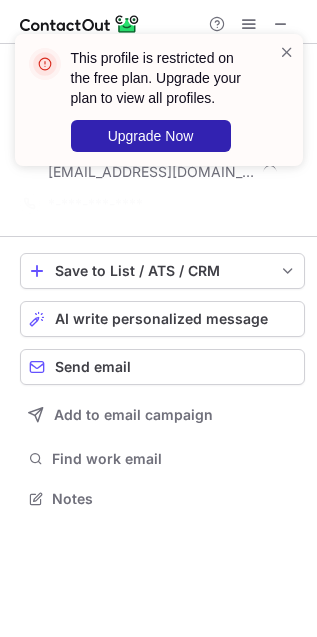 click on "This profile is restricted on the free plan. Upgrade your plan to view all profiles. Upgrade Now" at bounding box center (159, 108) 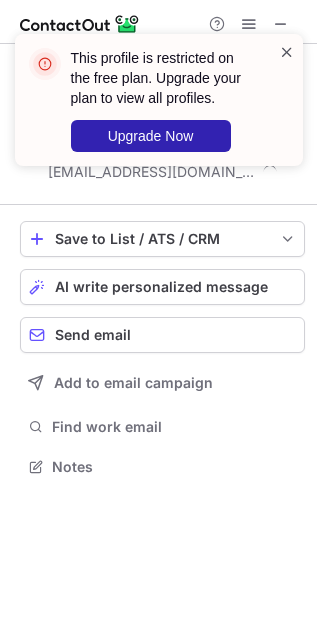 scroll, scrollTop: 452, scrollLeft: 317, axis: both 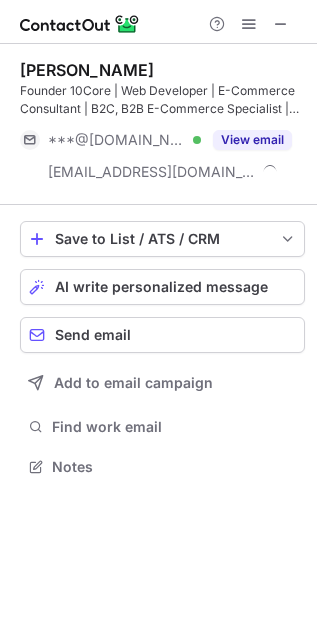 click on "This profile is restricted on the free plan. Upgrade your plan to view all profiles. Upgrade Now" at bounding box center (159, 108) 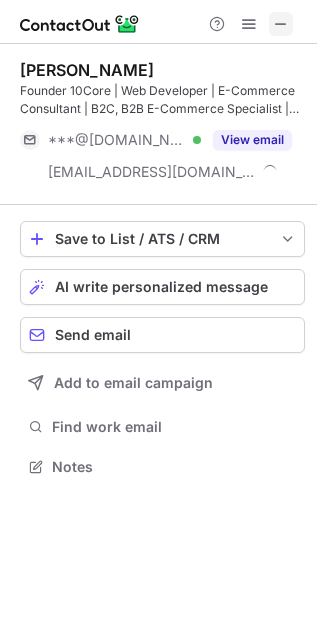 click at bounding box center (158, 22) 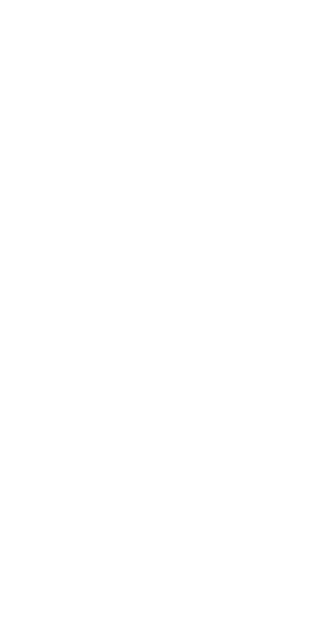 scroll, scrollTop: 0, scrollLeft: 0, axis: both 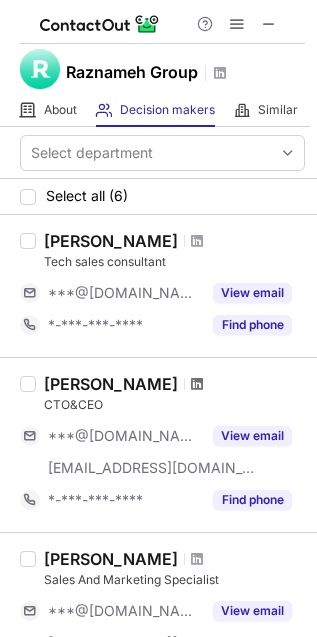 click at bounding box center [197, 384] 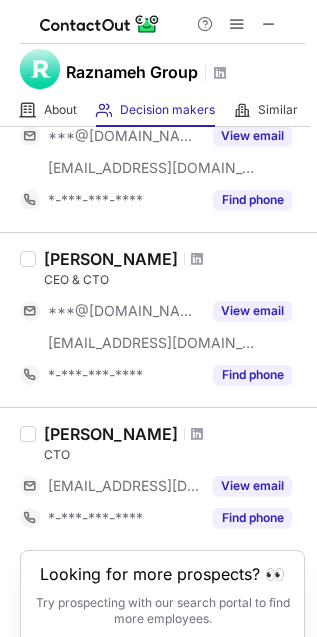 scroll, scrollTop: 735, scrollLeft: 0, axis: vertical 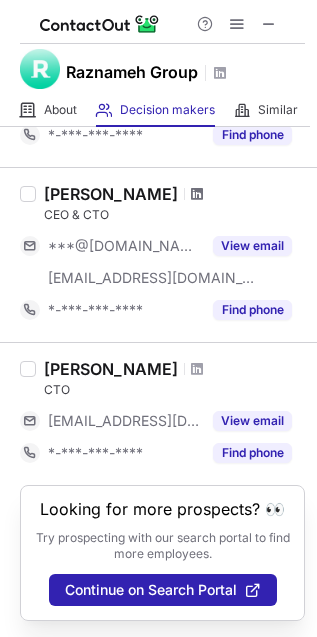 click at bounding box center (197, 194) 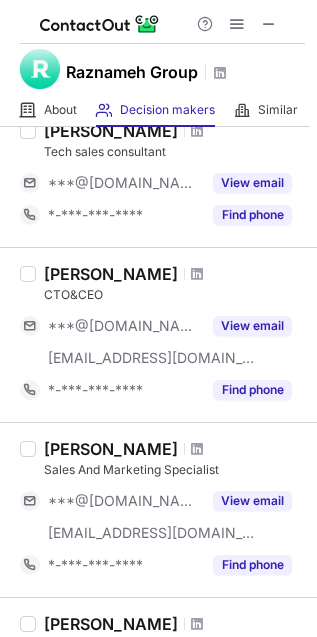 scroll, scrollTop: 0, scrollLeft: 0, axis: both 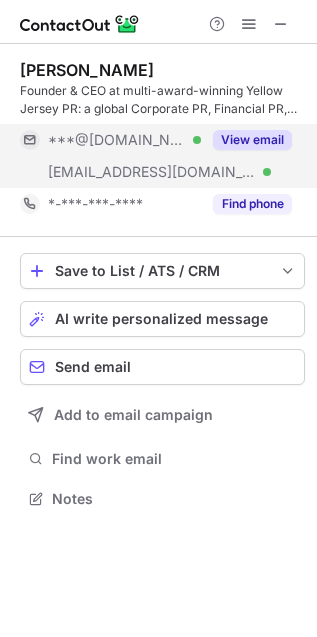 drag, startPoint x: 261, startPoint y: 210, endPoint x: 256, endPoint y: 181, distance: 29.427877 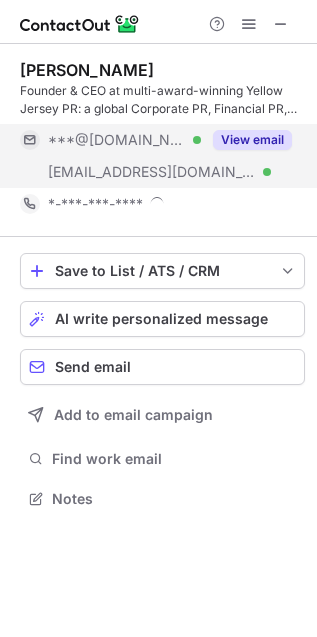 click on "View email" at bounding box center (252, 140) 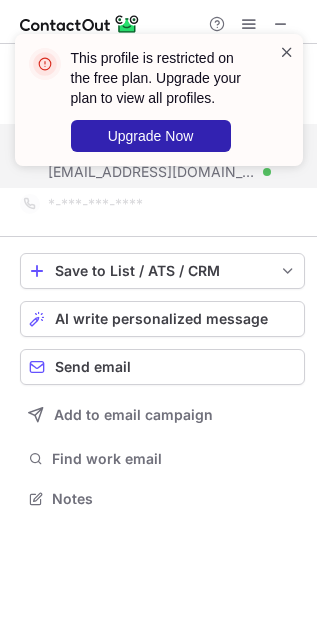 click at bounding box center (287, 52) 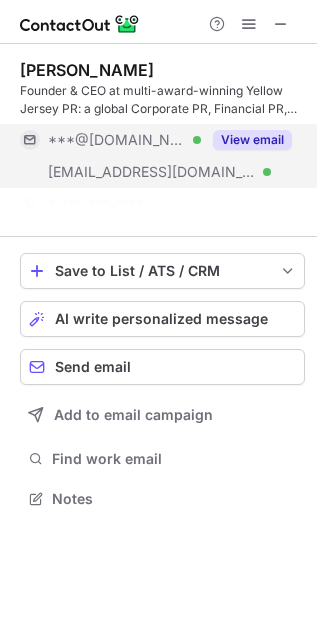 click on "This profile is restricted on the free plan. Upgrade your plan to view all profiles. Upgrade Now" at bounding box center [159, 108] 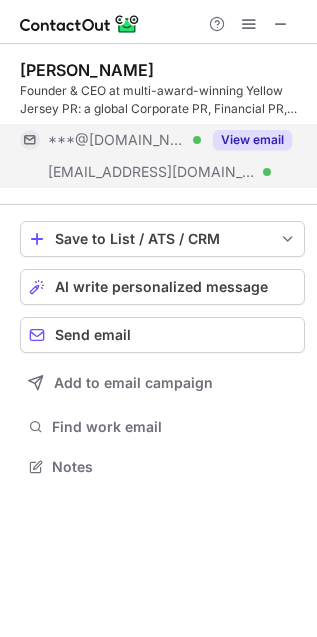 click on "This profile is restricted on the free plan. Upgrade your plan to view all profiles. Upgrade Now" at bounding box center [159, 108] 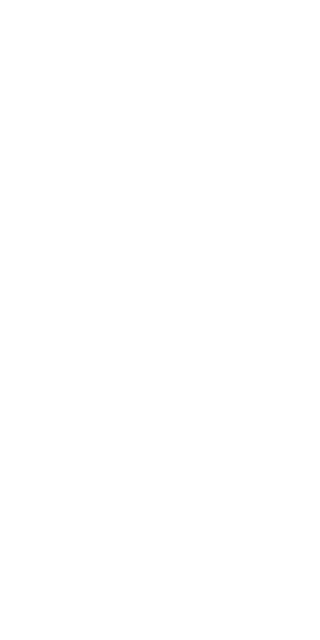 scroll, scrollTop: 0, scrollLeft: 0, axis: both 